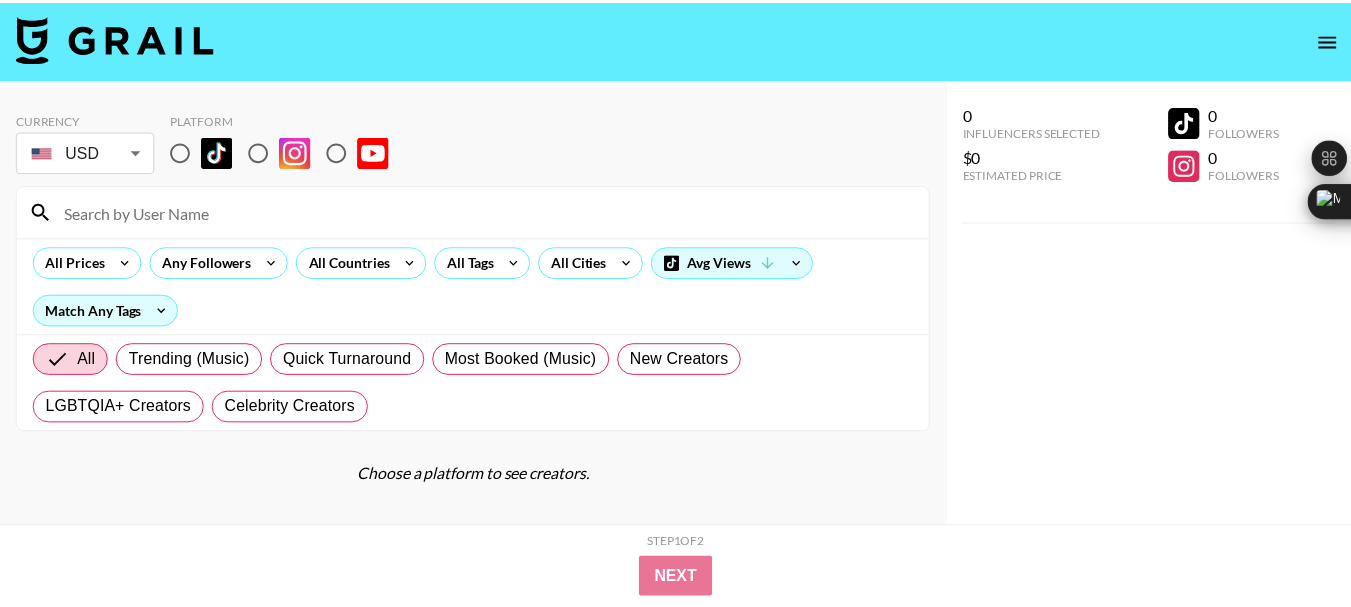 scroll, scrollTop: 0, scrollLeft: 0, axis: both 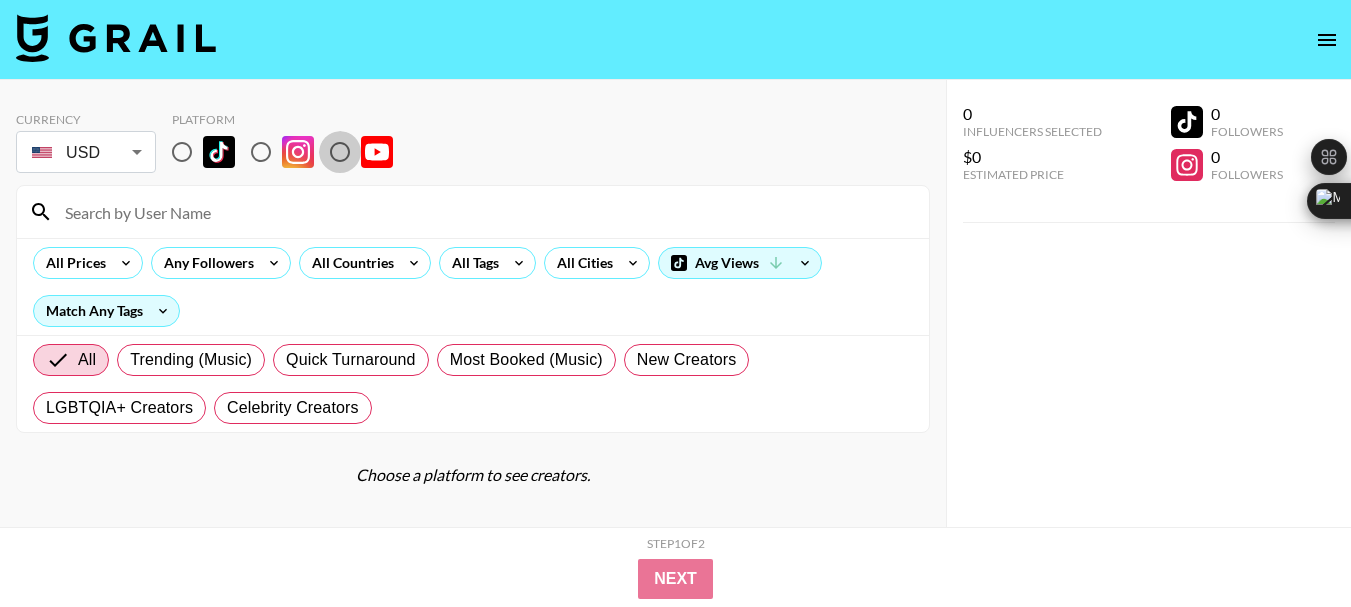 click at bounding box center [340, 152] 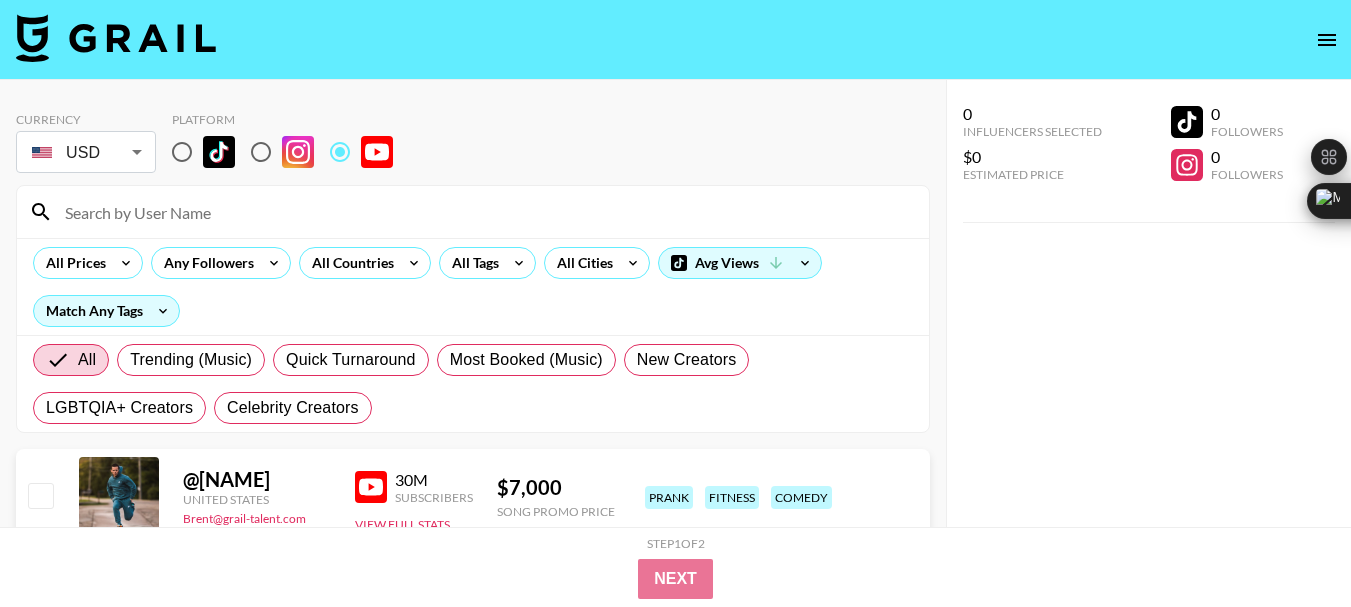 click at bounding box center [485, 212] 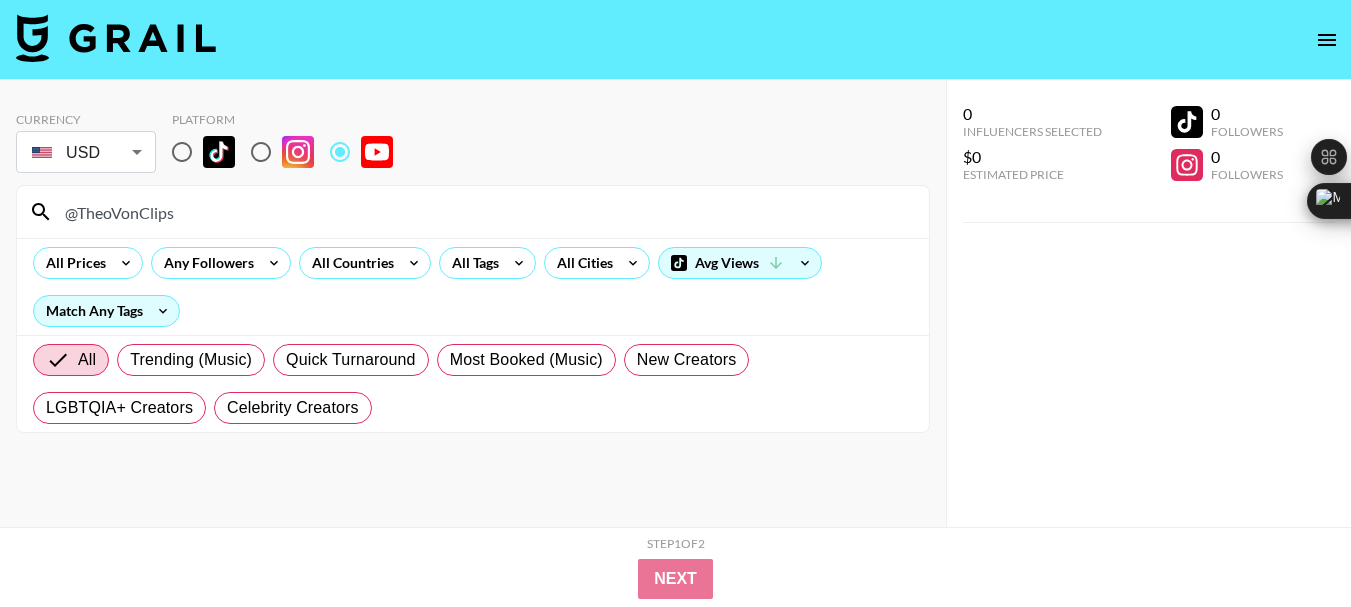 type on "@TheoVonClips" 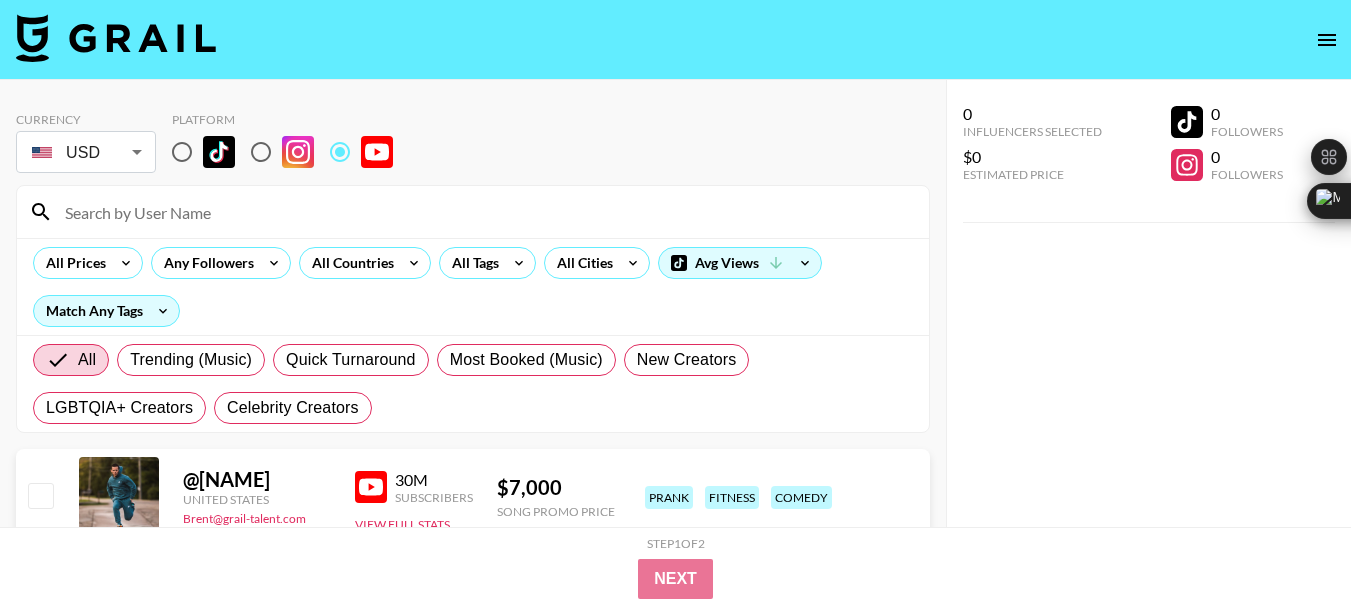 paste on "@thehavingsaidthatshow" 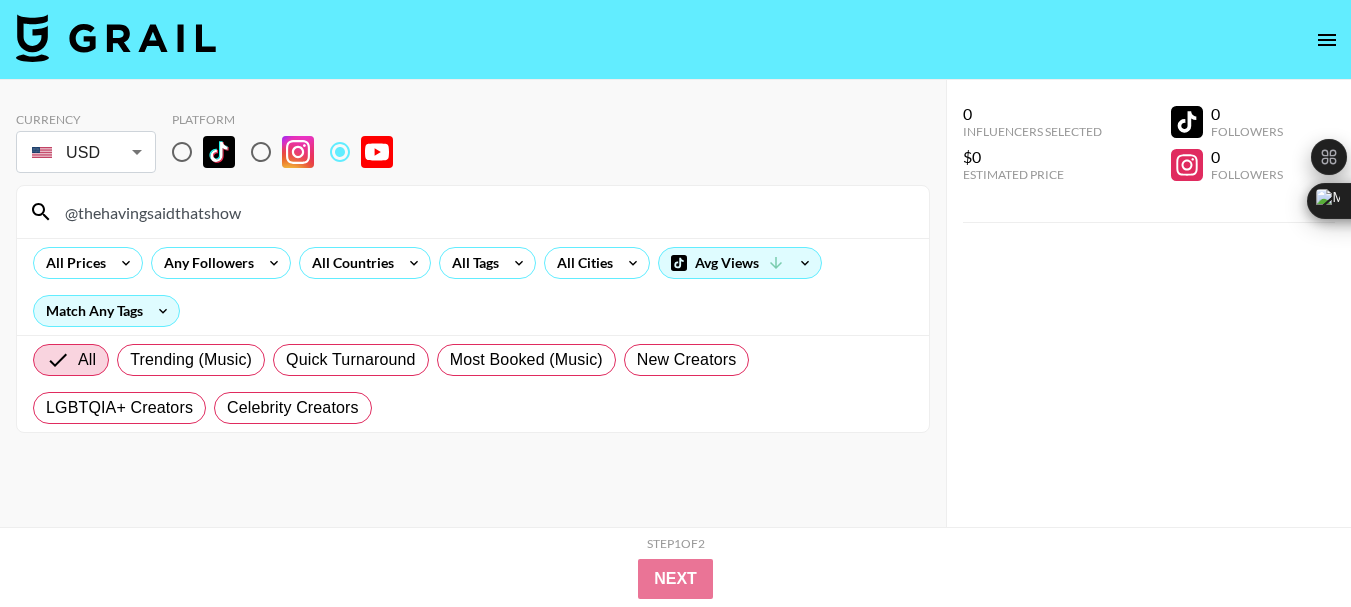 type on "@thehavingsaidthatshow" 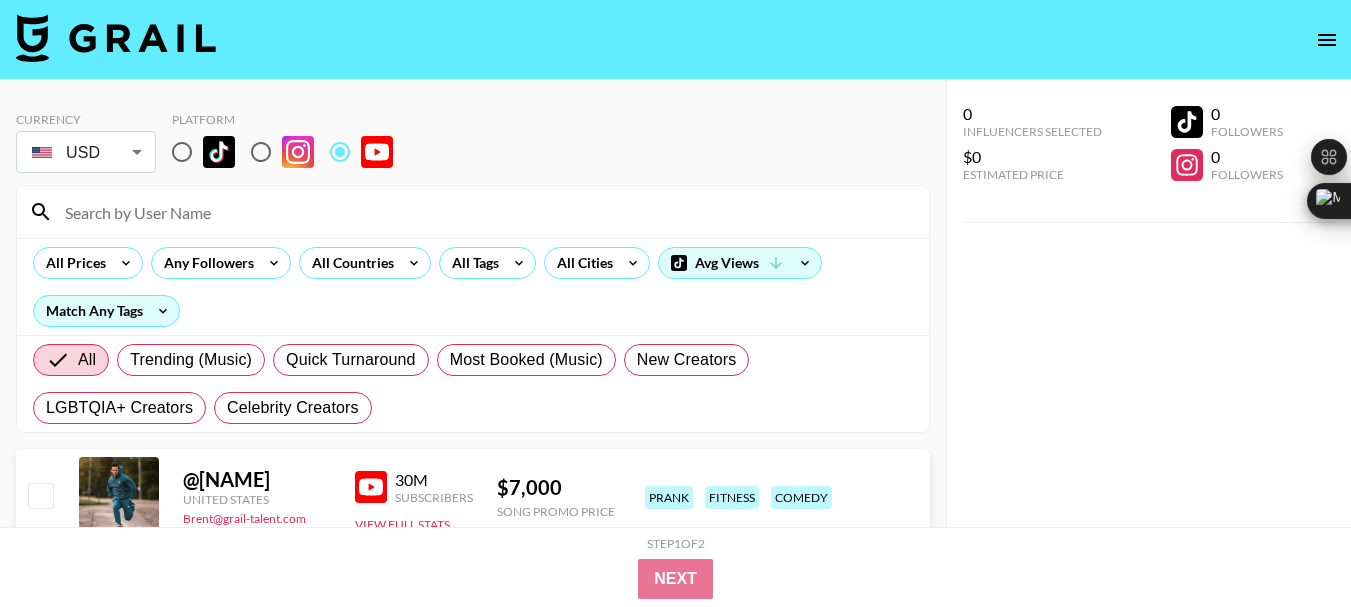 paste on "@WereAllInsane" 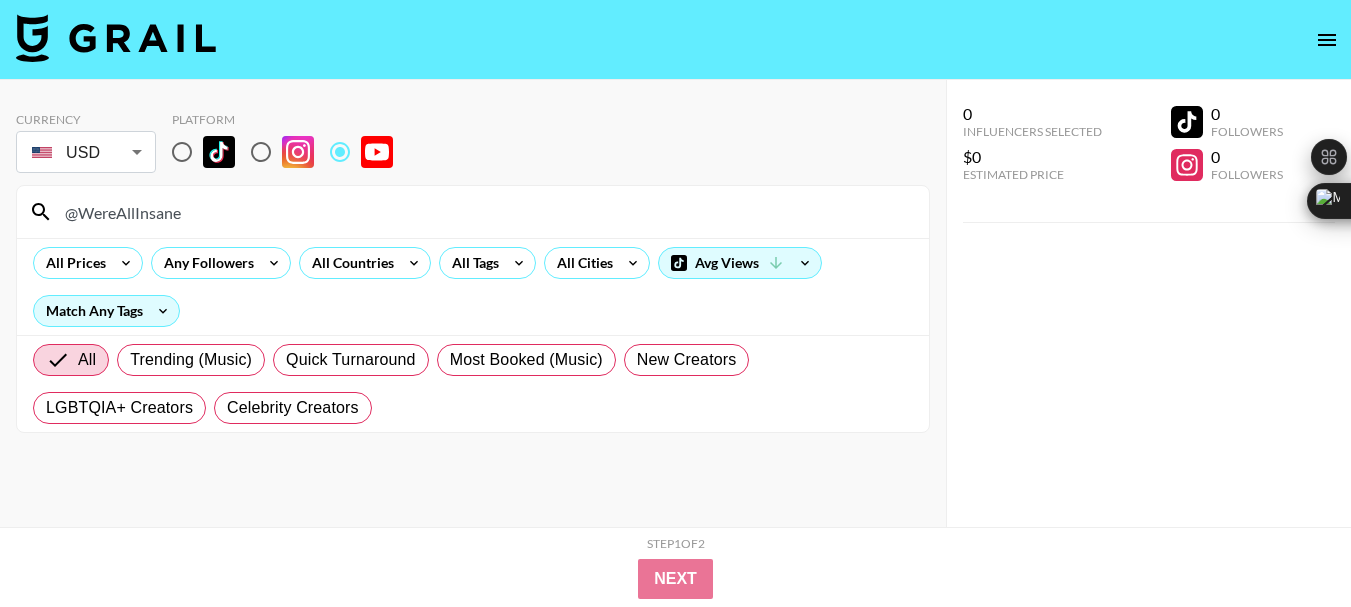 type on "@WereAllInsane" 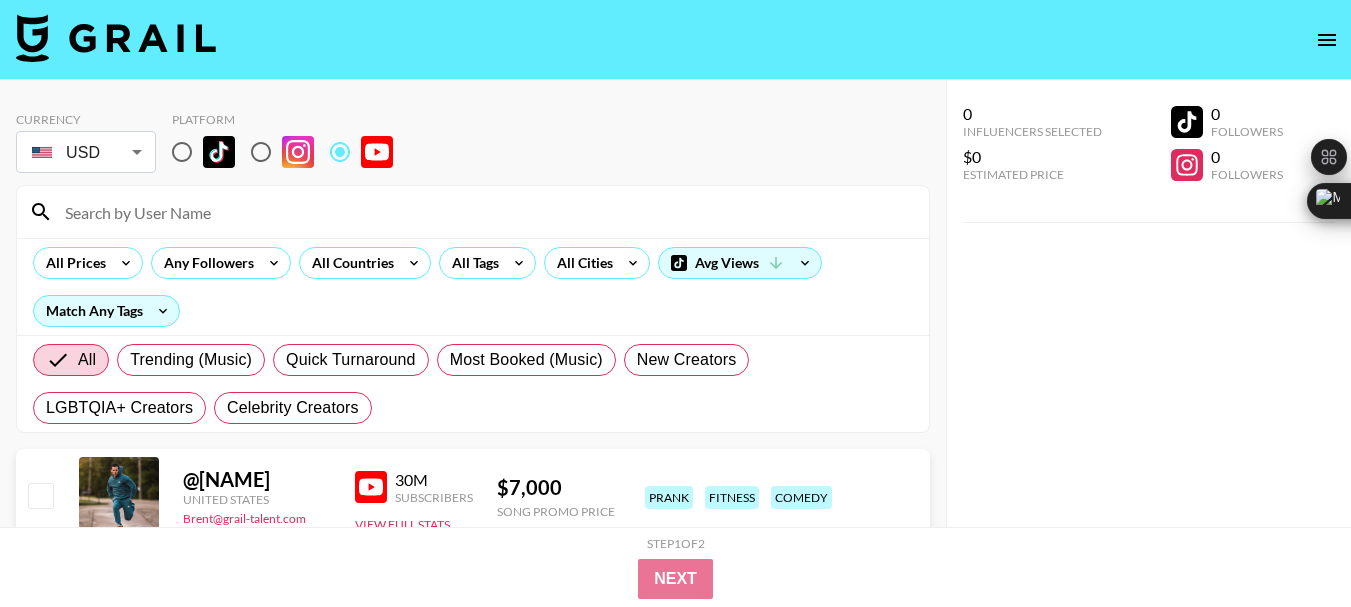 paste on "[USERNAME]" 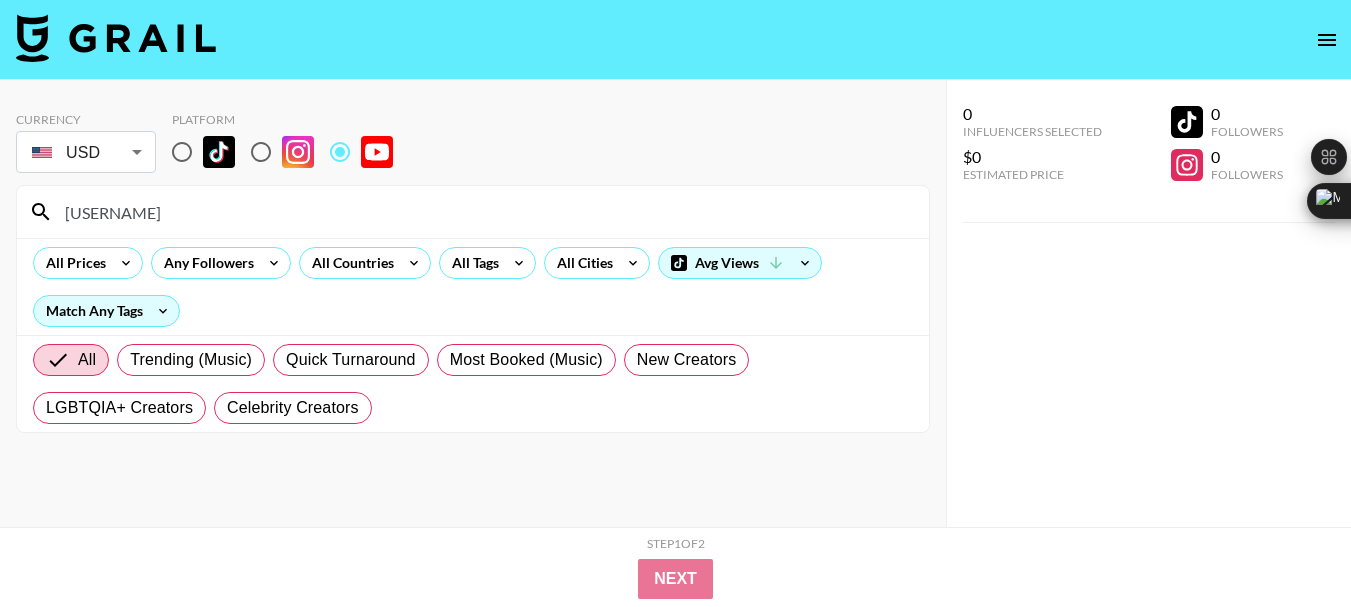 type on "[USERNAME]" 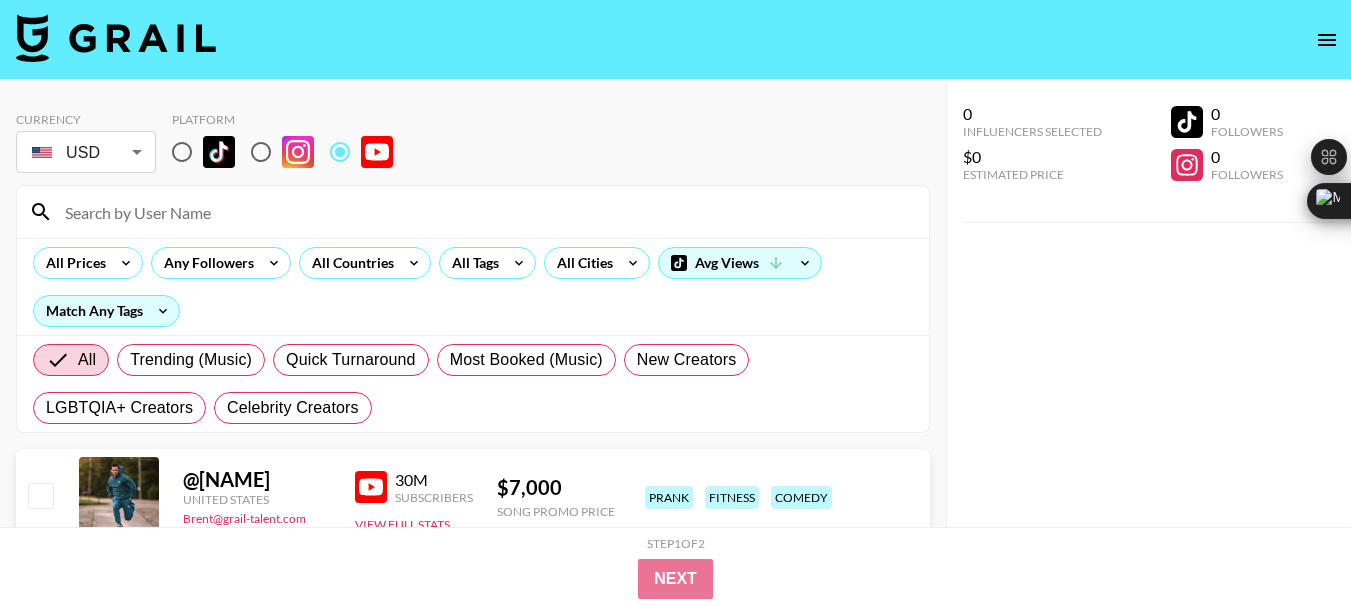 paste on "@TheTruthAfterDark" 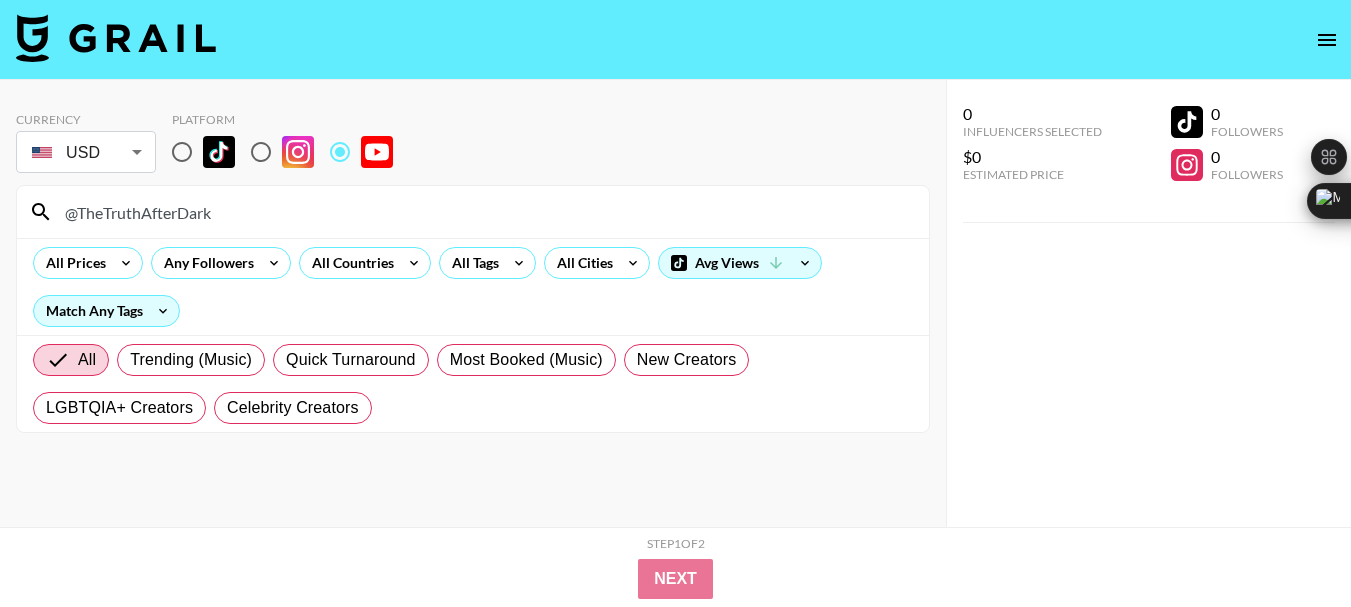 type on "@TheTruthAfterDark" 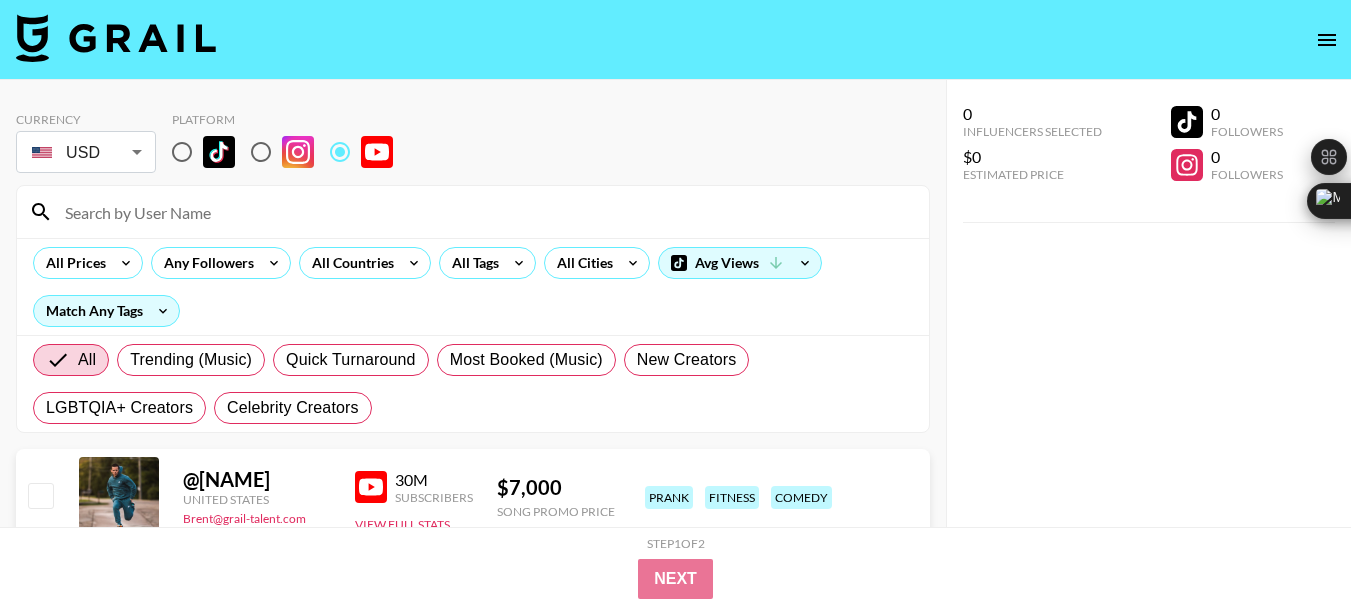 paste on "@TheBSimone" 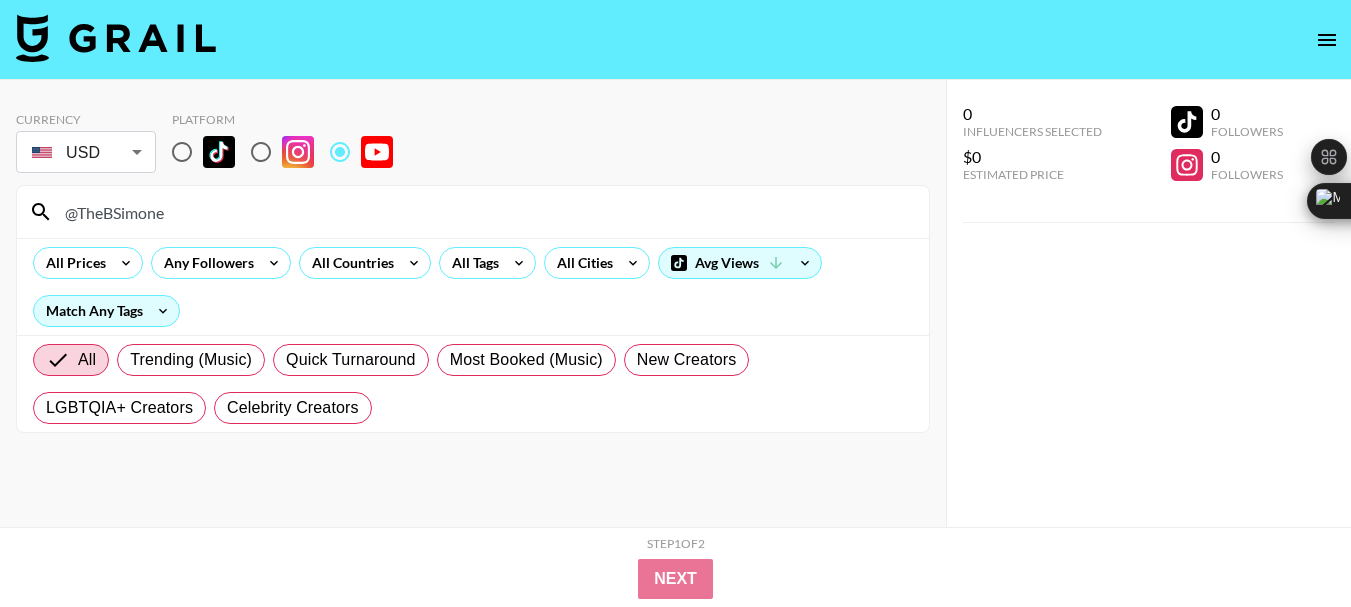 type on "@TheBSimone" 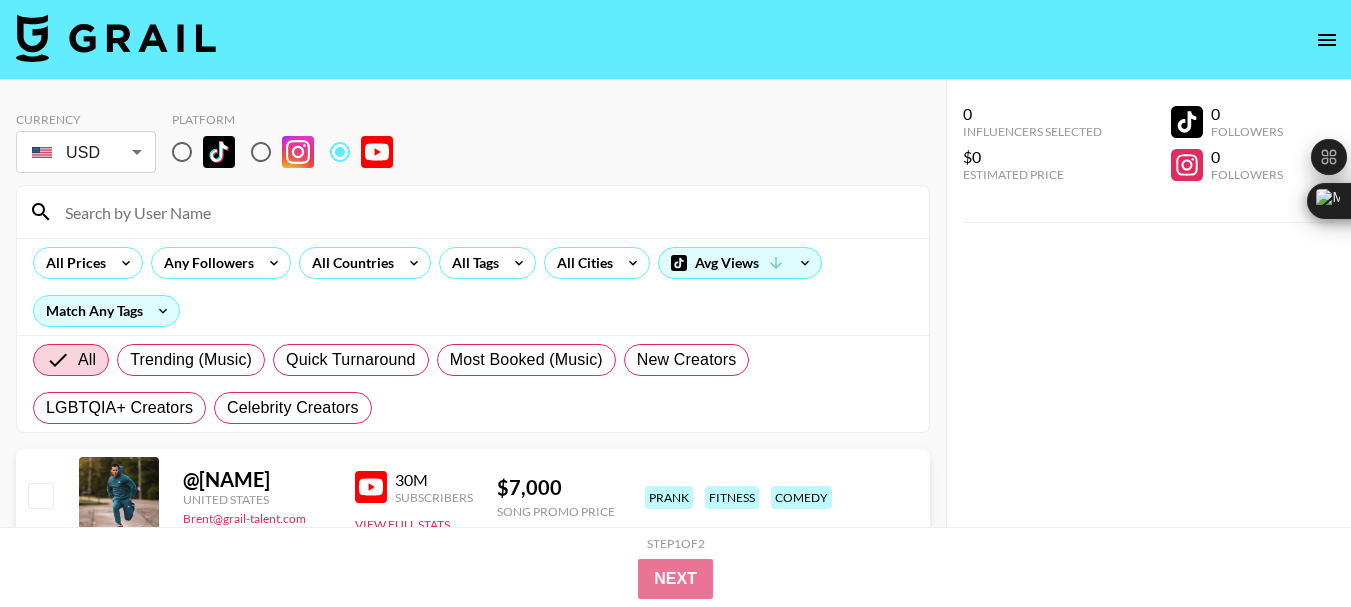 paste on "@ArtofAccomplishment" 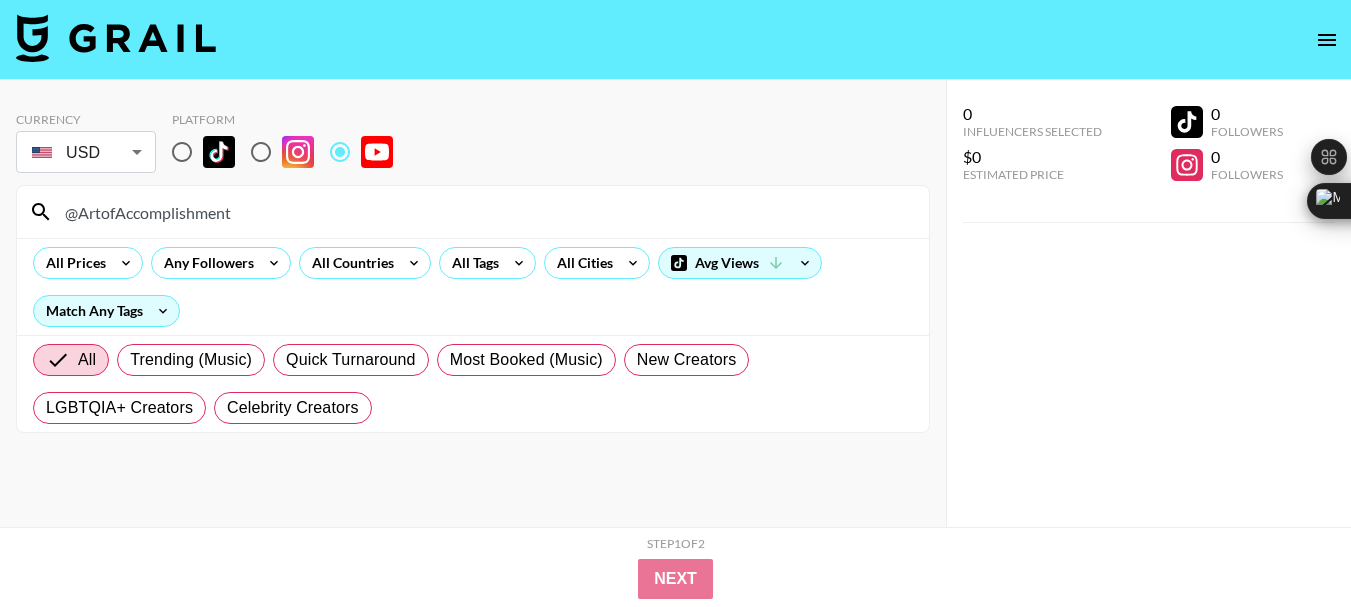 type on "@ArtofAccomplishment" 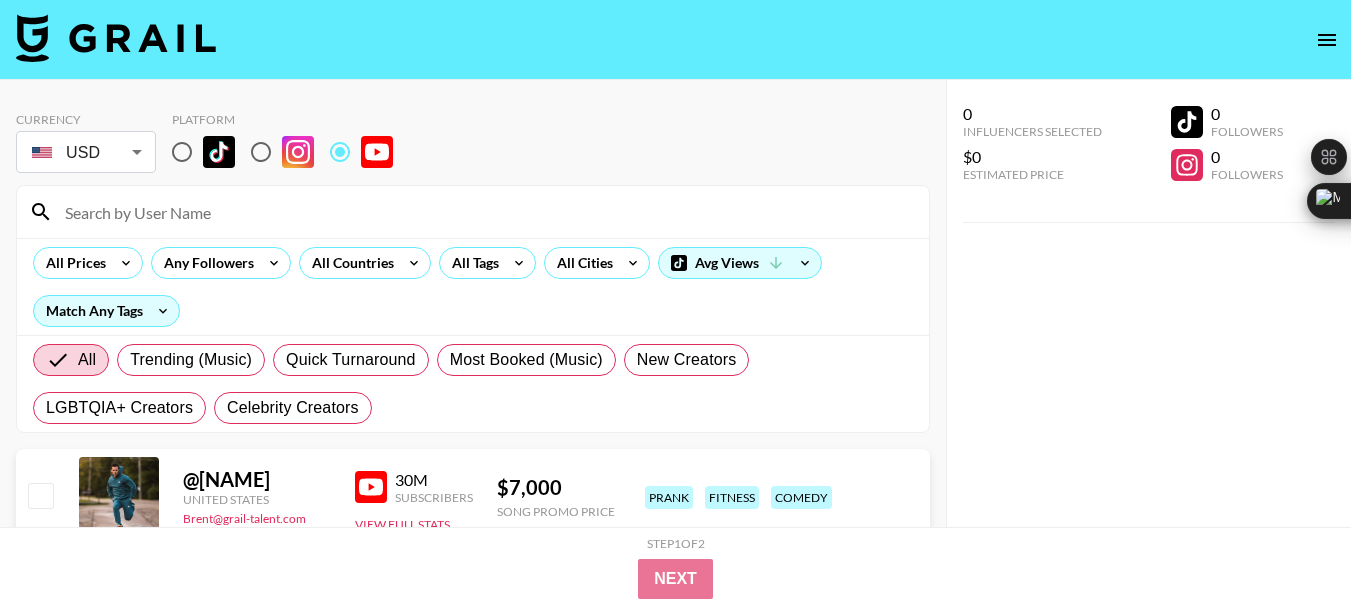 paste on "@NeighborhoodArtSupply" 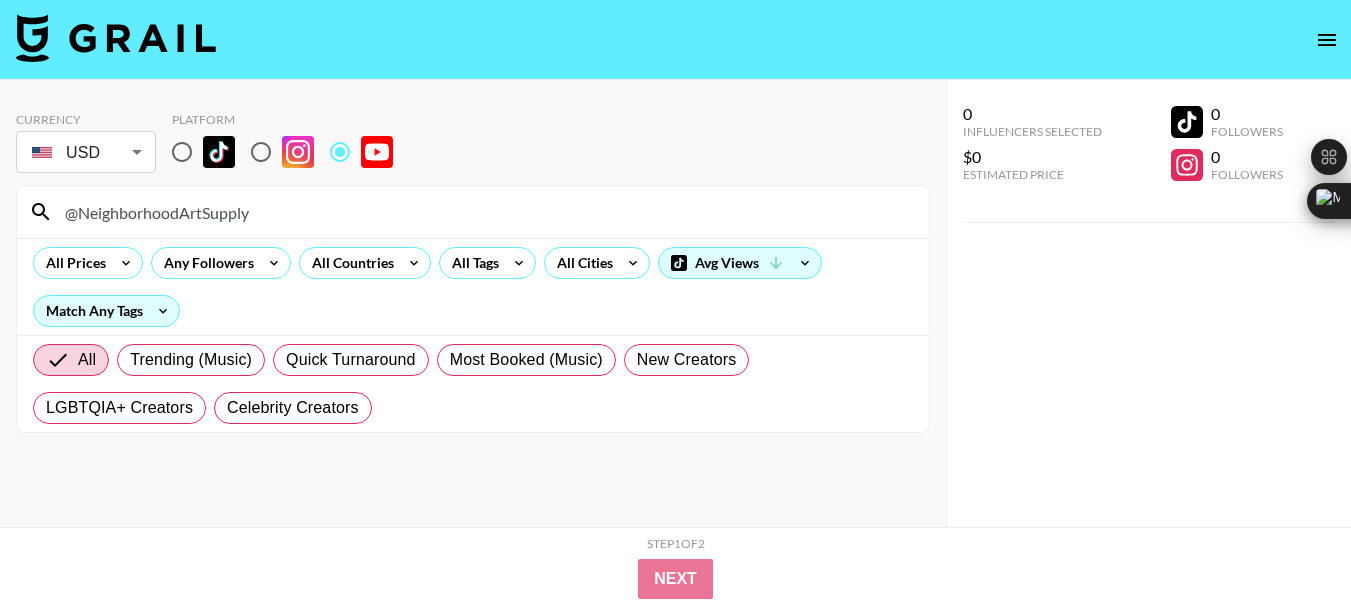 type on "@NeighborhoodArtSupply" 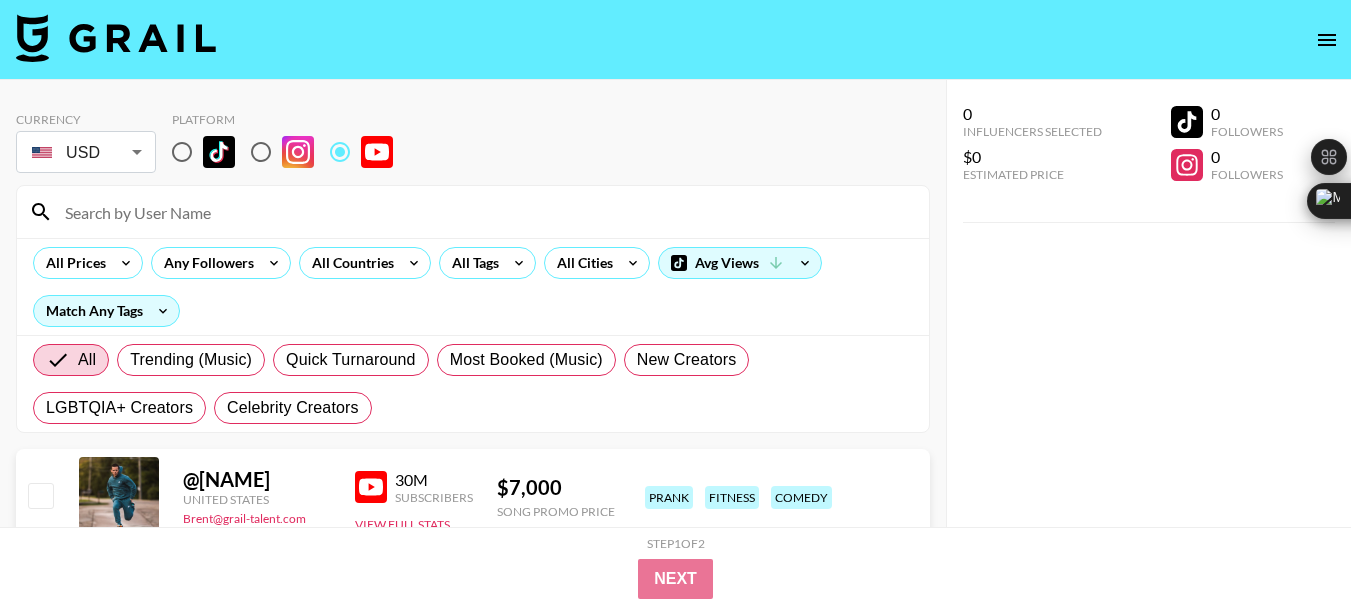 paste on "@thebibleshowpodcast" 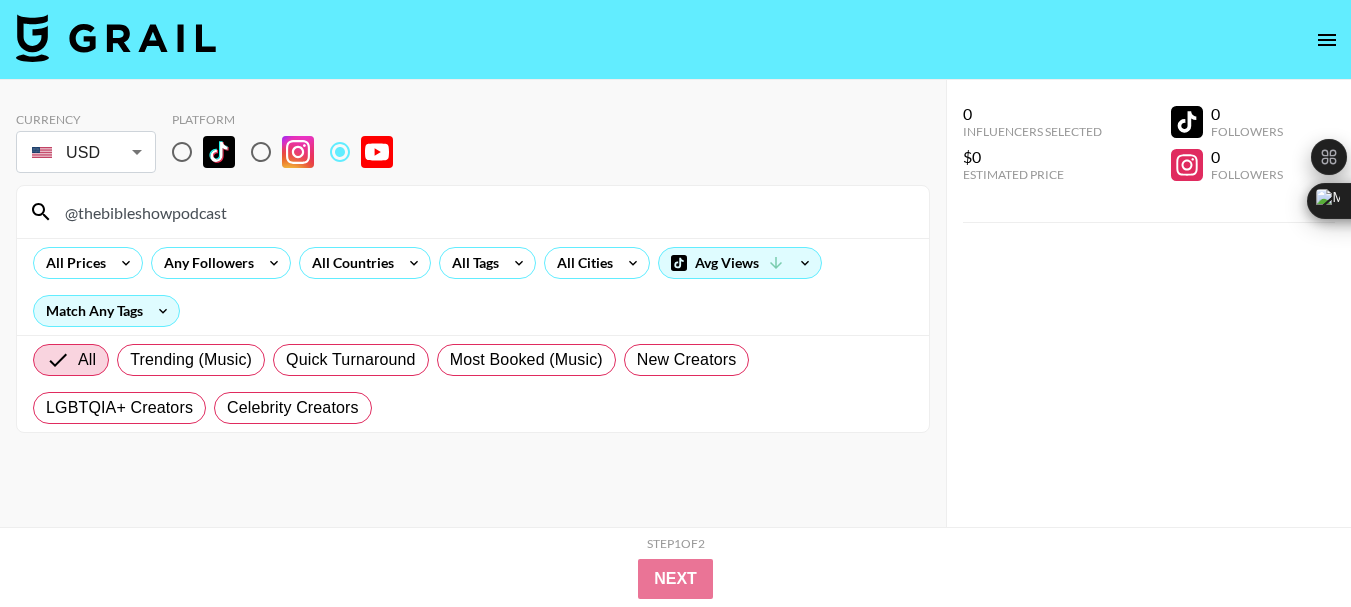 type on "@thebibleshowpodcast" 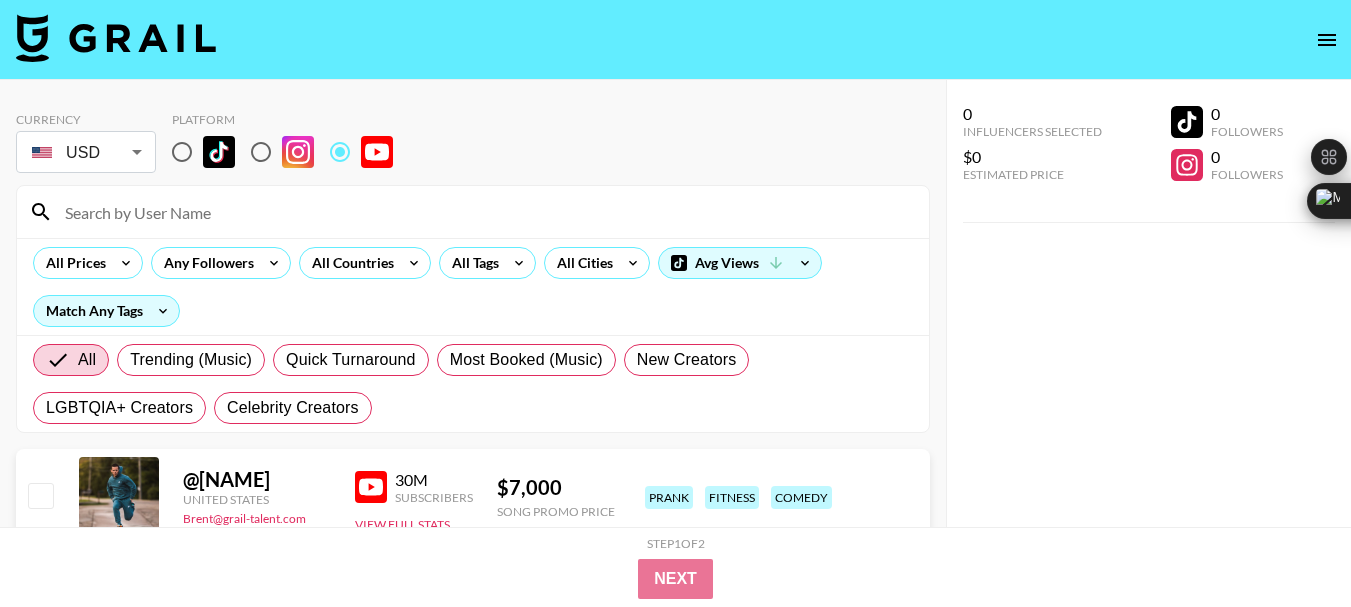 paste on "[USERNAME]" 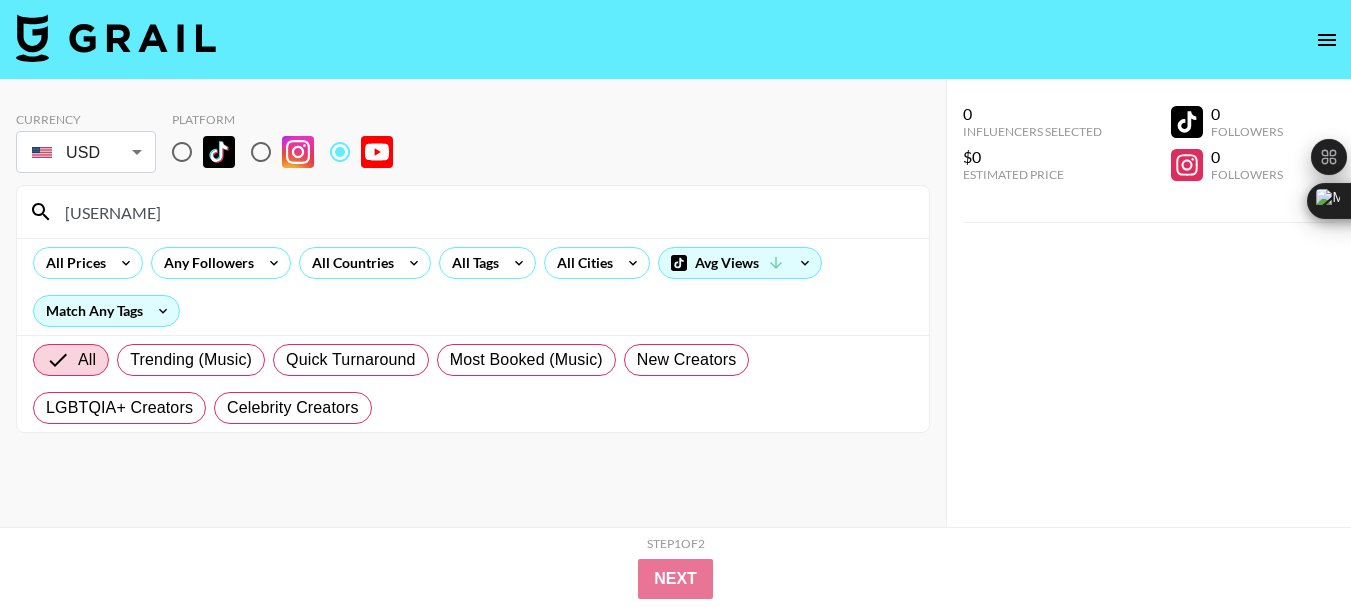 type on "[USERNAME]" 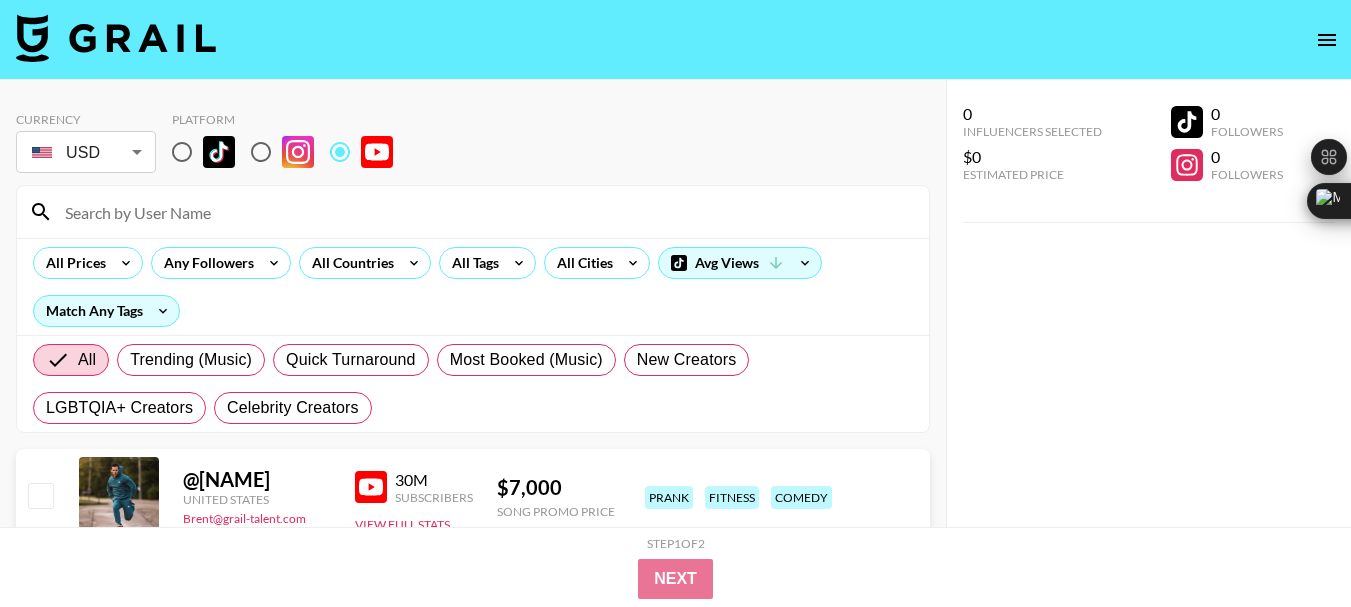 paste on "@ChrisStuckmann" 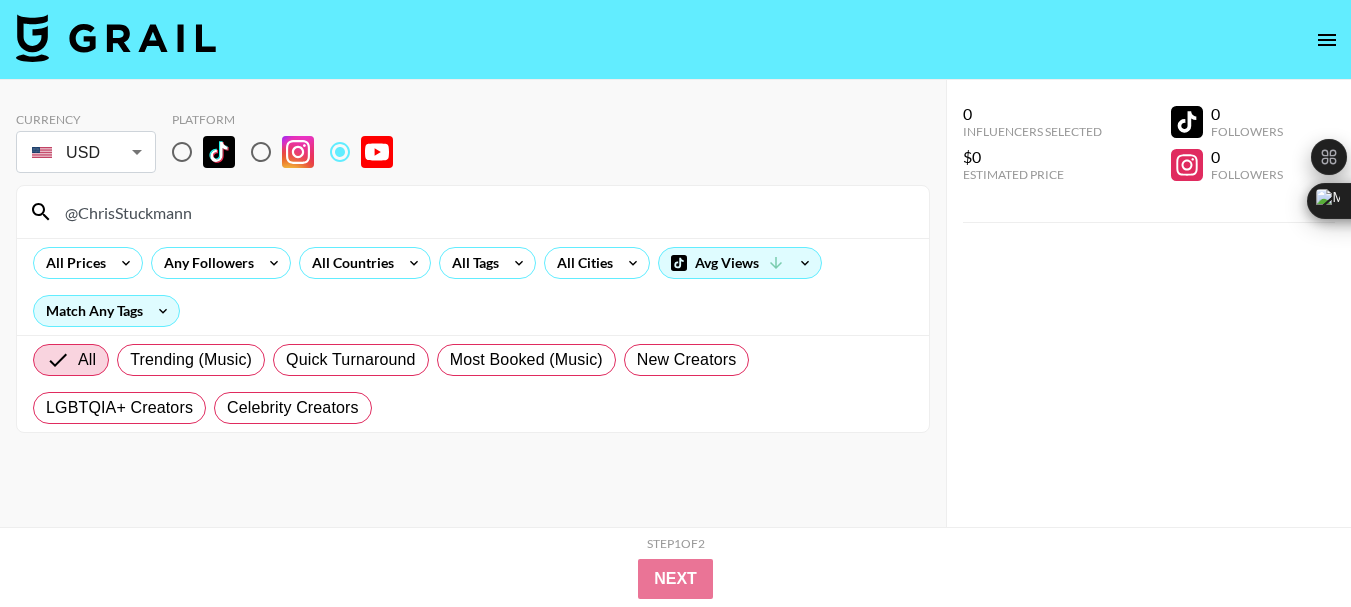 type on "@ChrisStuckmann" 